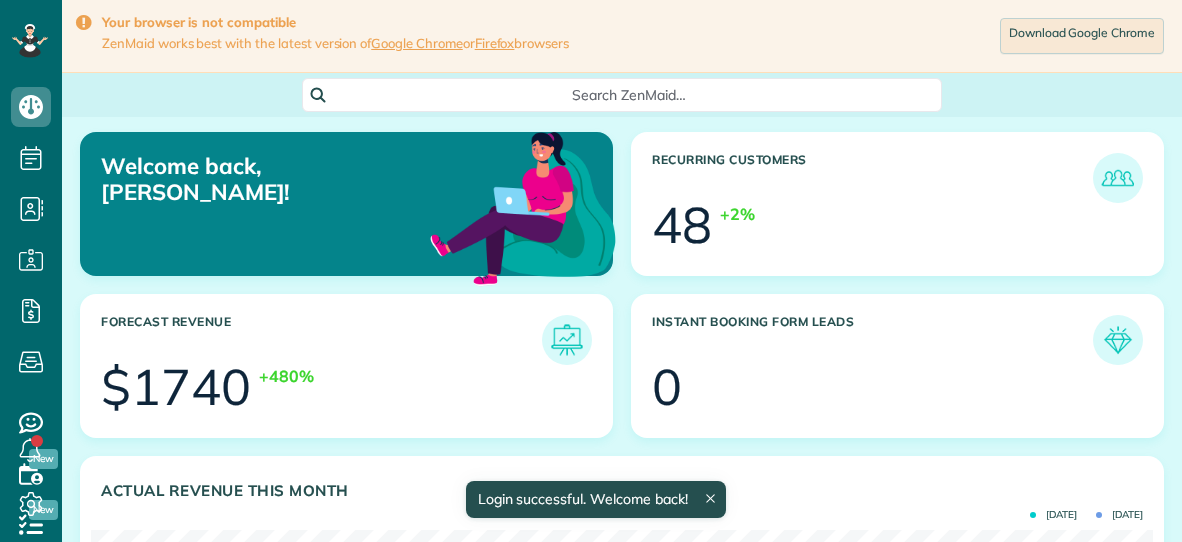 scroll, scrollTop: 0, scrollLeft: 0, axis: both 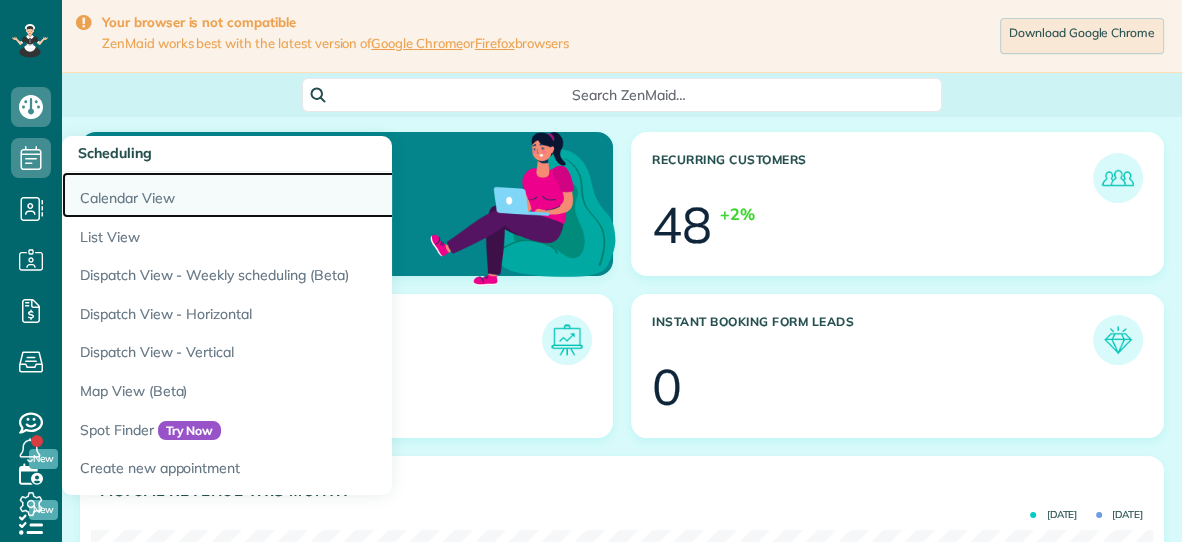 click on "Calendar View" at bounding box center (312, 195) 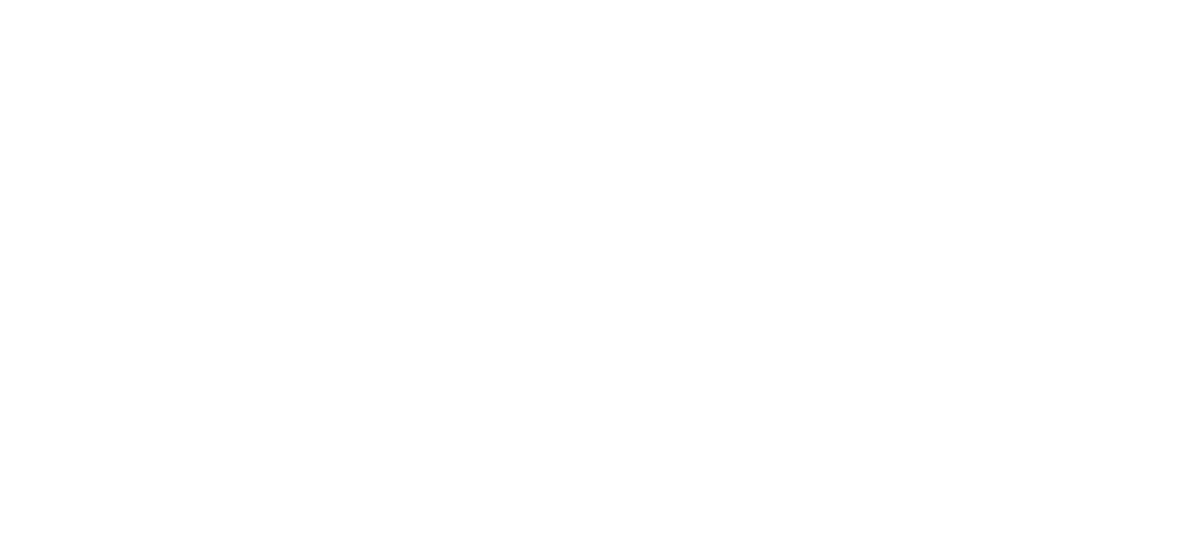 scroll, scrollTop: 0, scrollLeft: 0, axis: both 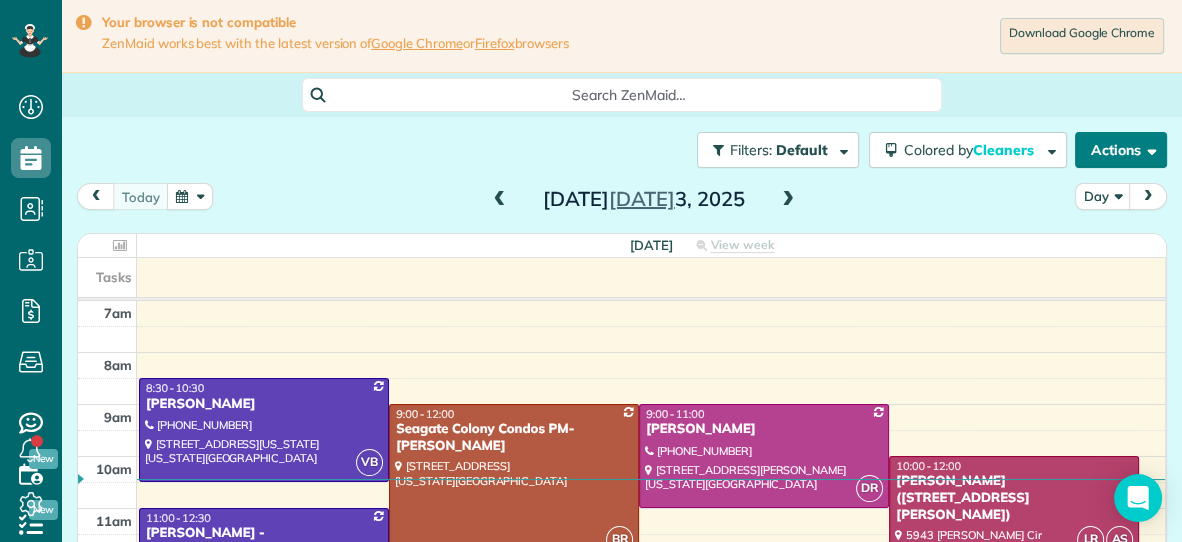 click on "Actions" at bounding box center (1121, 150) 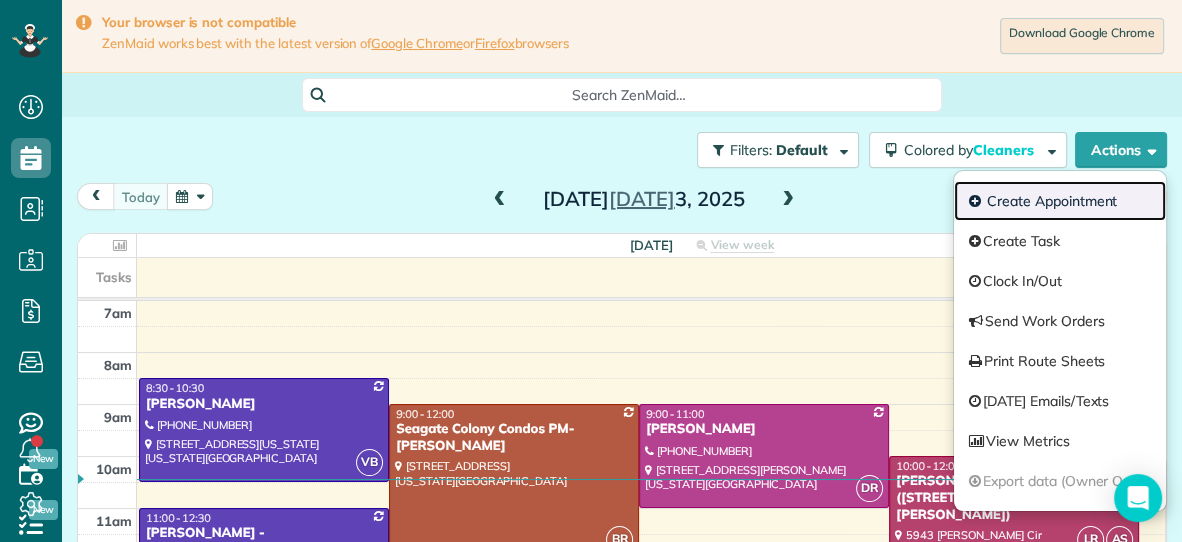 click on "Create Appointment" at bounding box center [1060, 201] 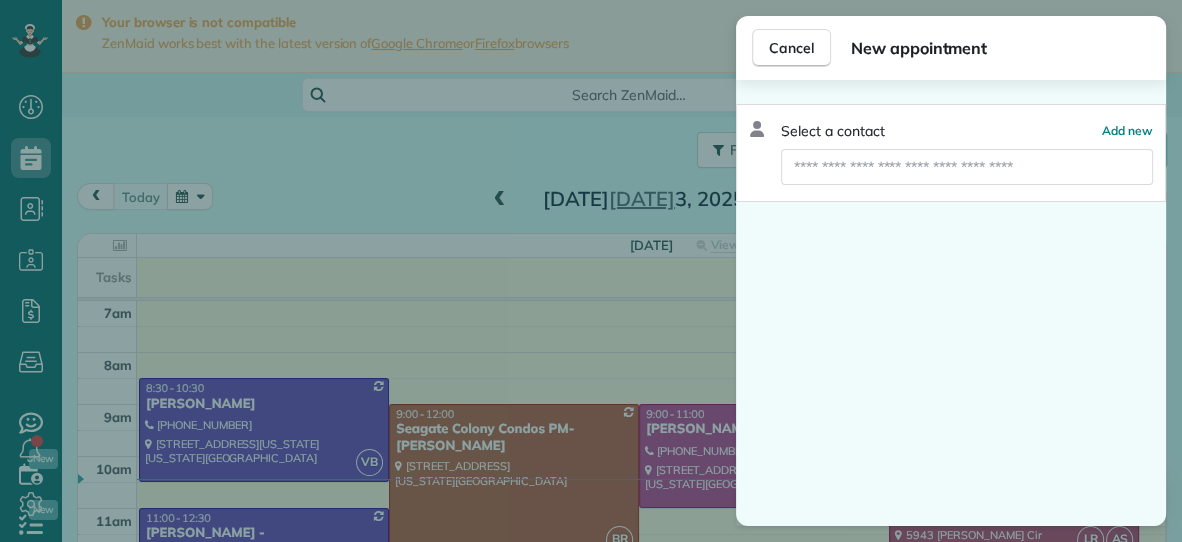 click at bounding box center [967, 167] 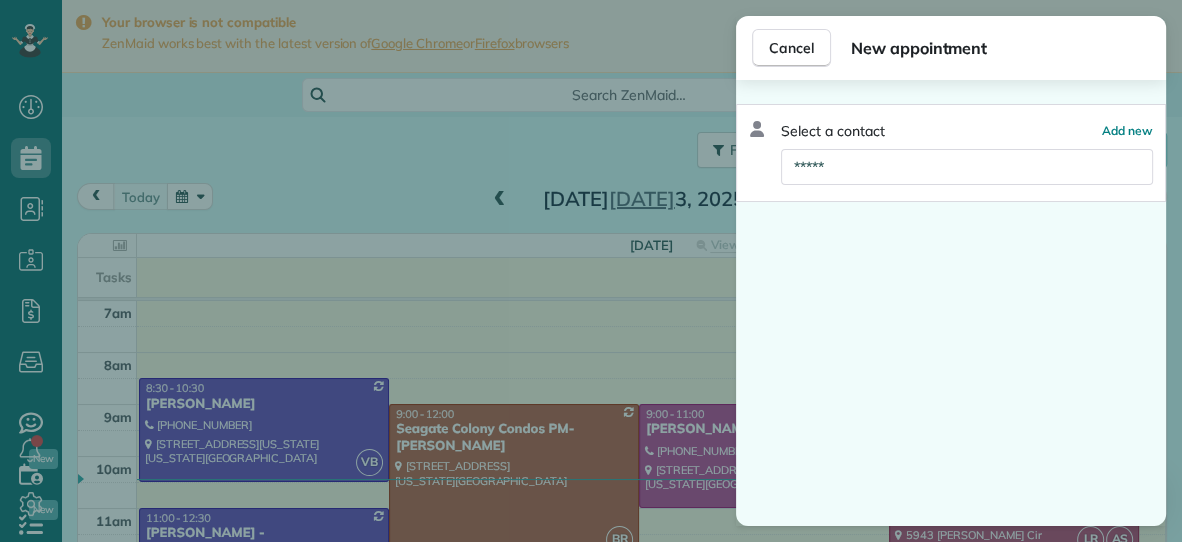 type on "******" 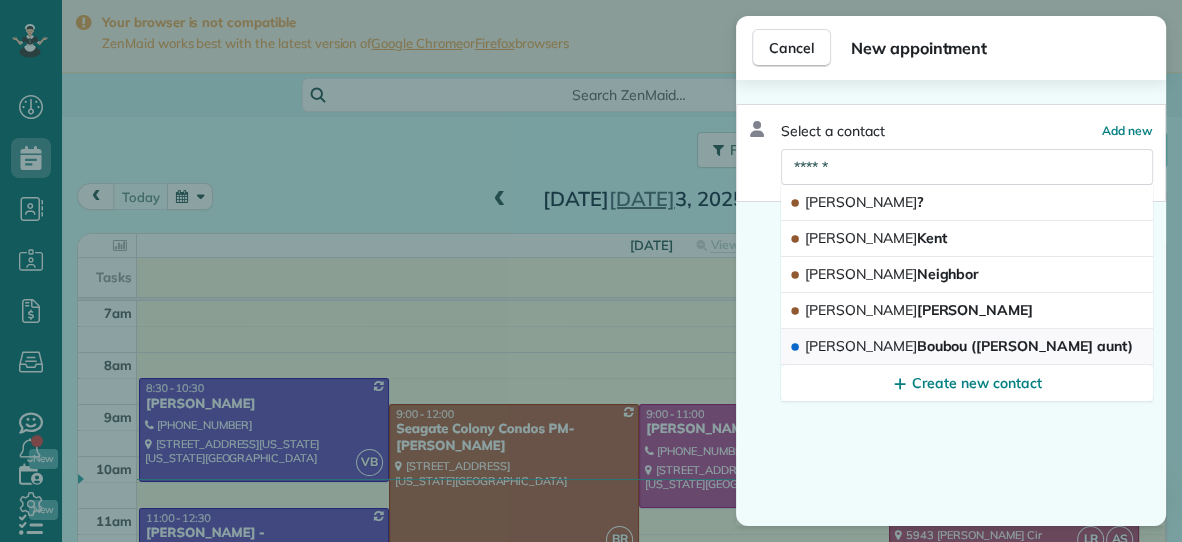 click on "Angela  Boubou (Allie Matz aunt)" at bounding box center (968, 346) 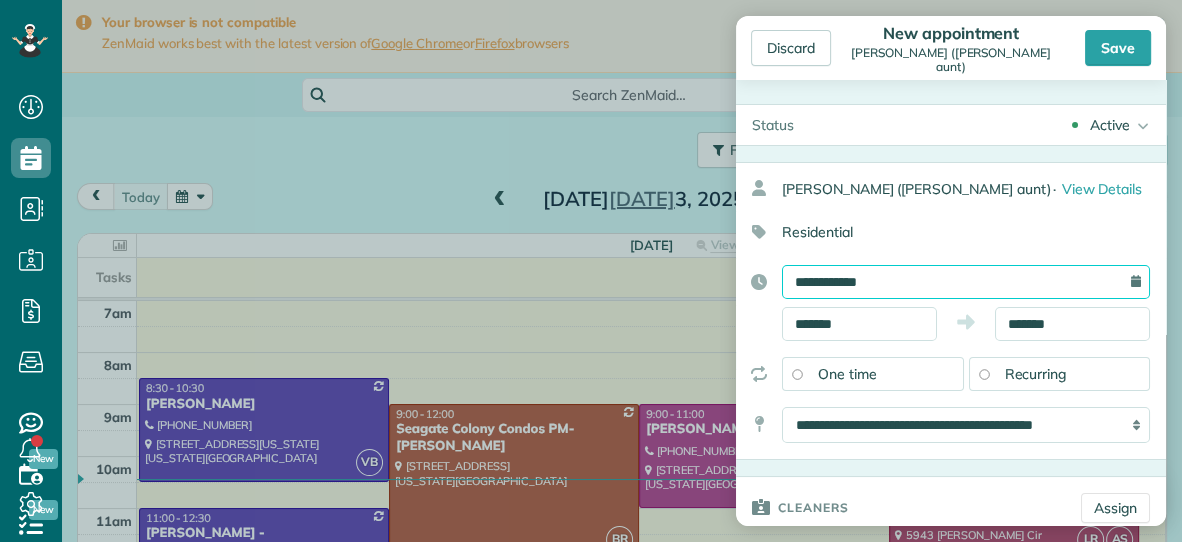 click on "**********" at bounding box center [966, 282] 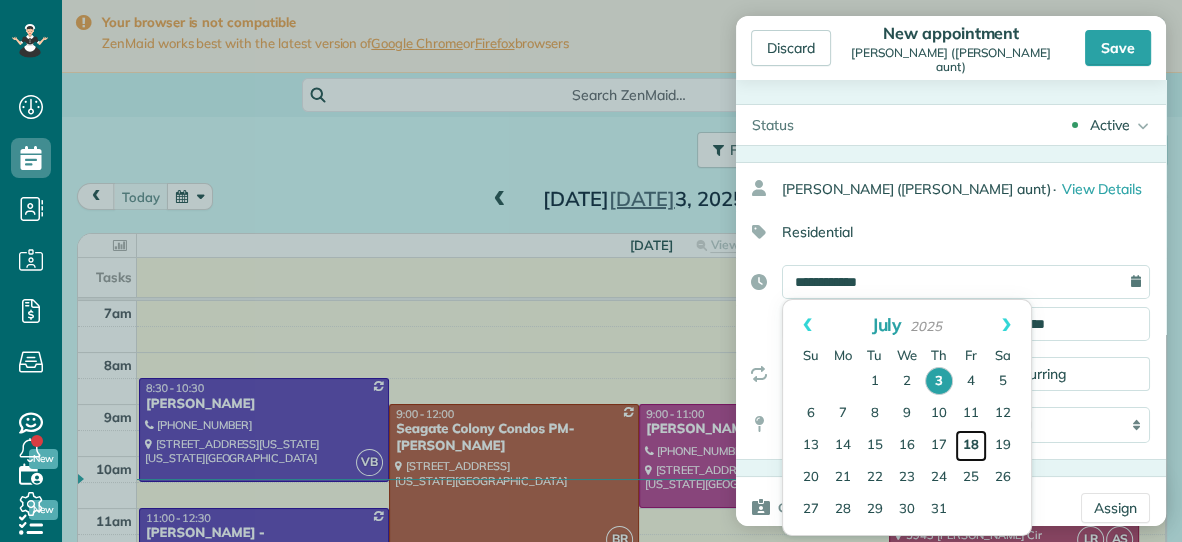 click on "18" at bounding box center (971, 446) 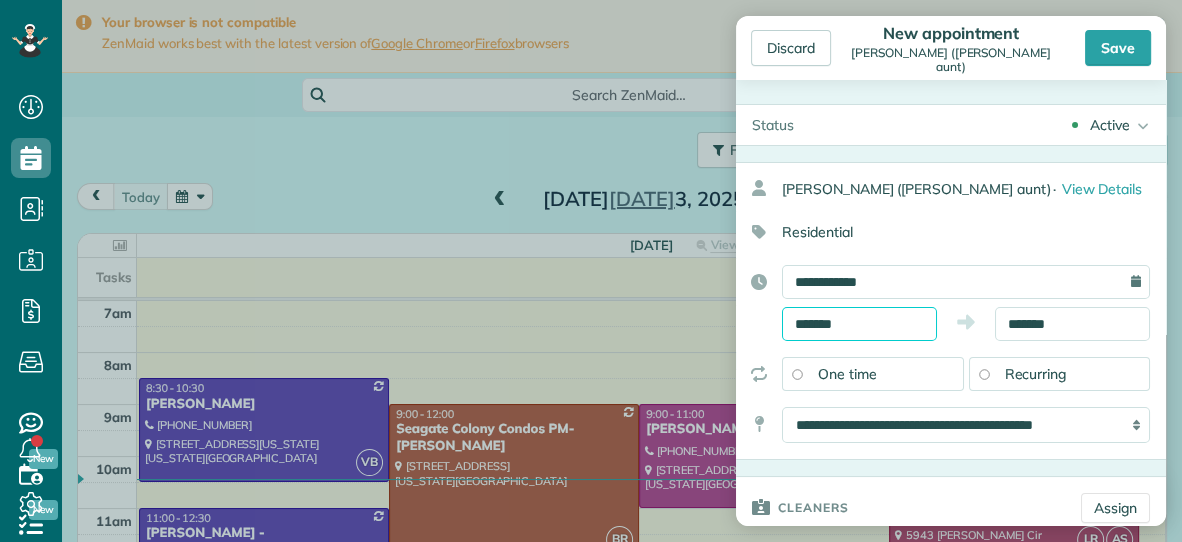 click on "*******" at bounding box center (859, 324) 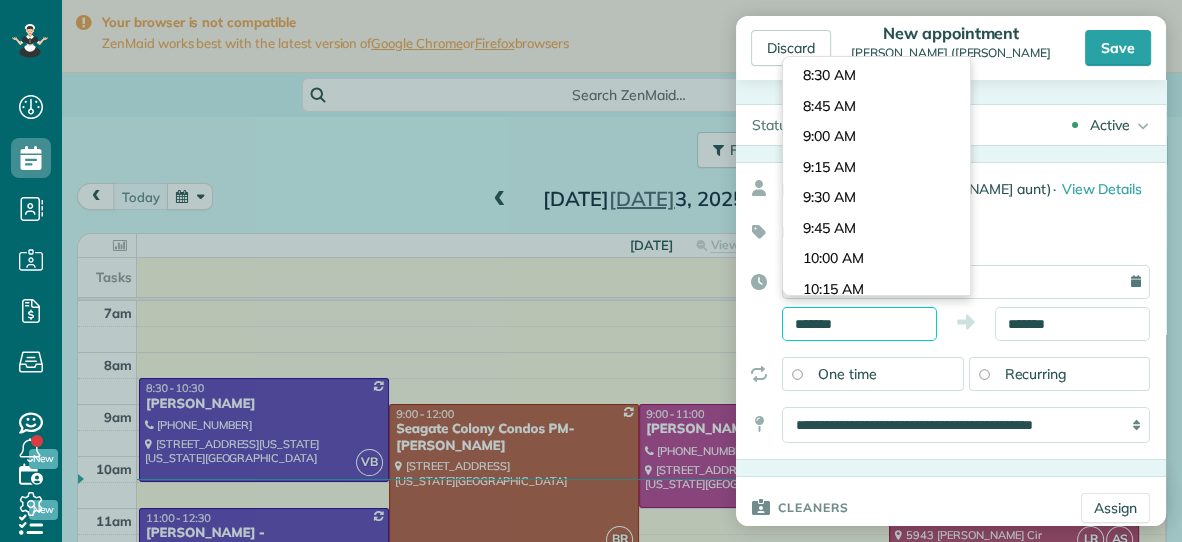 scroll, scrollTop: 1002, scrollLeft: 0, axis: vertical 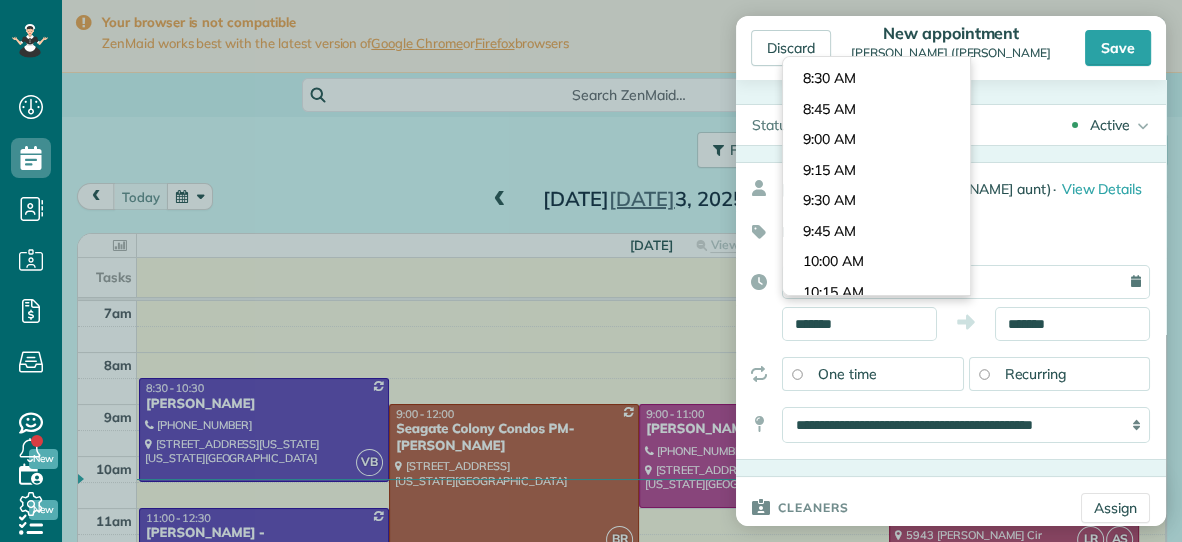 click on "Dashboard
Scheduling
Calendar View
List View
Dispatch View - Weekly scheduling (Beta)" at bounding box center (591, 271) 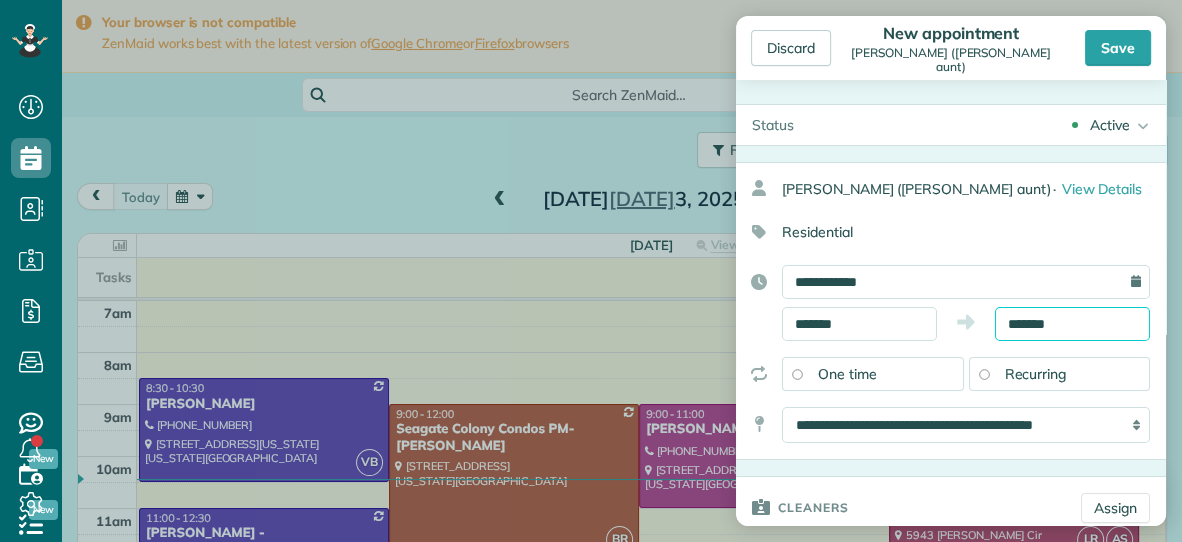 click on "*******" at bounding box center (1072, 324) 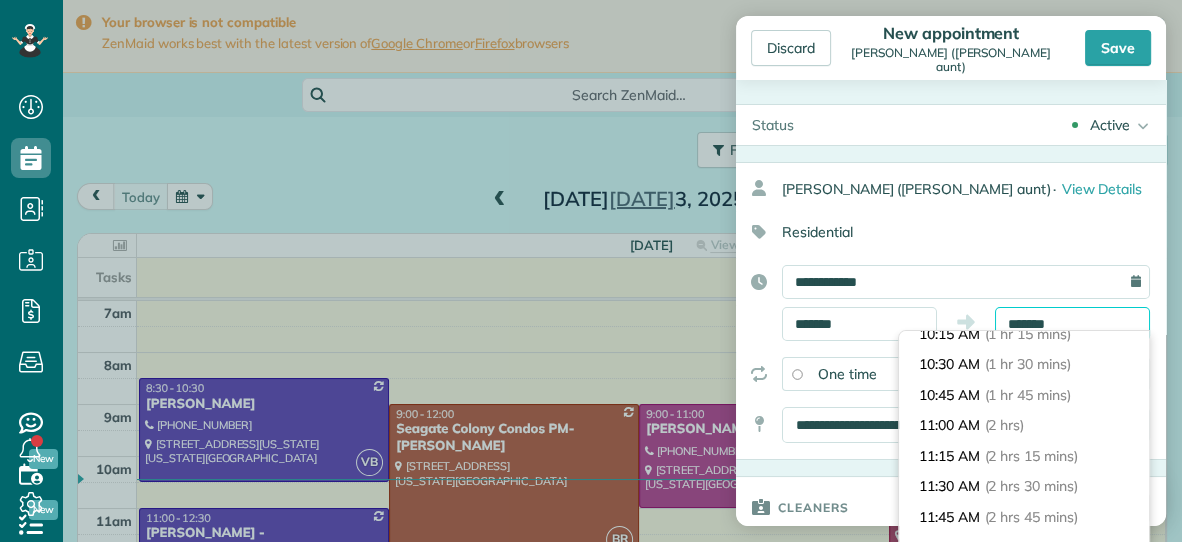 scroll, scrollTop: 167, scrollLeft: 0, axis: vertical 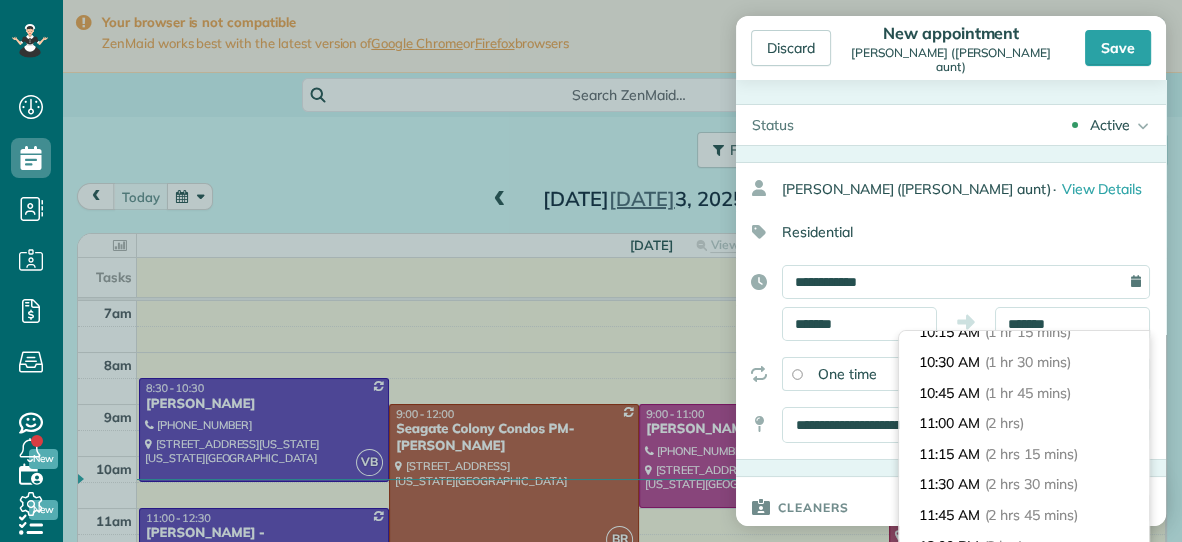 click on "(2 hrs 15 mins)" at bounding box center [1031, 454] 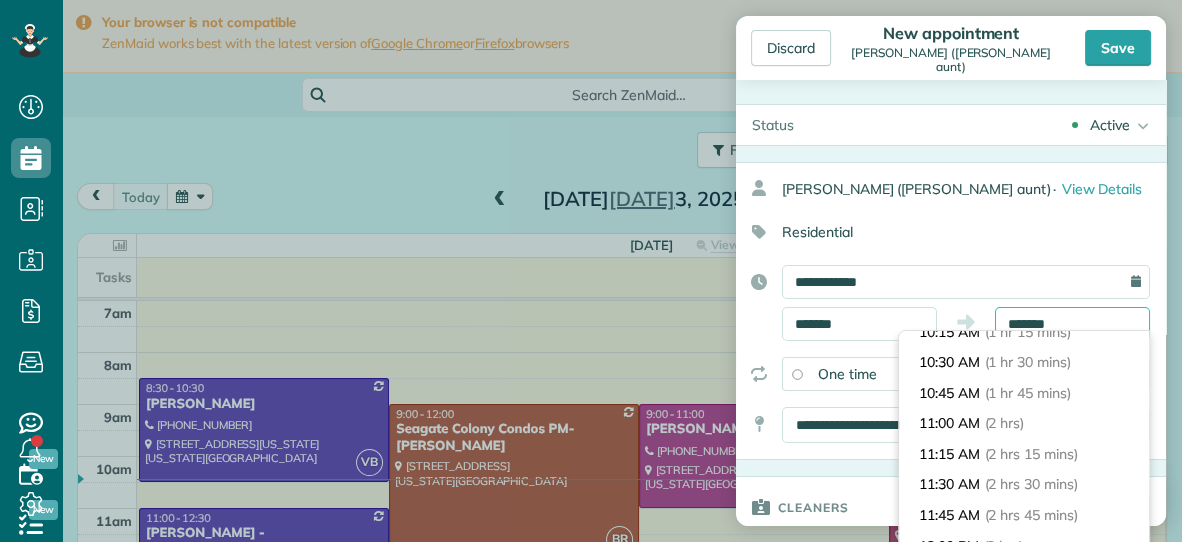 type on "********" 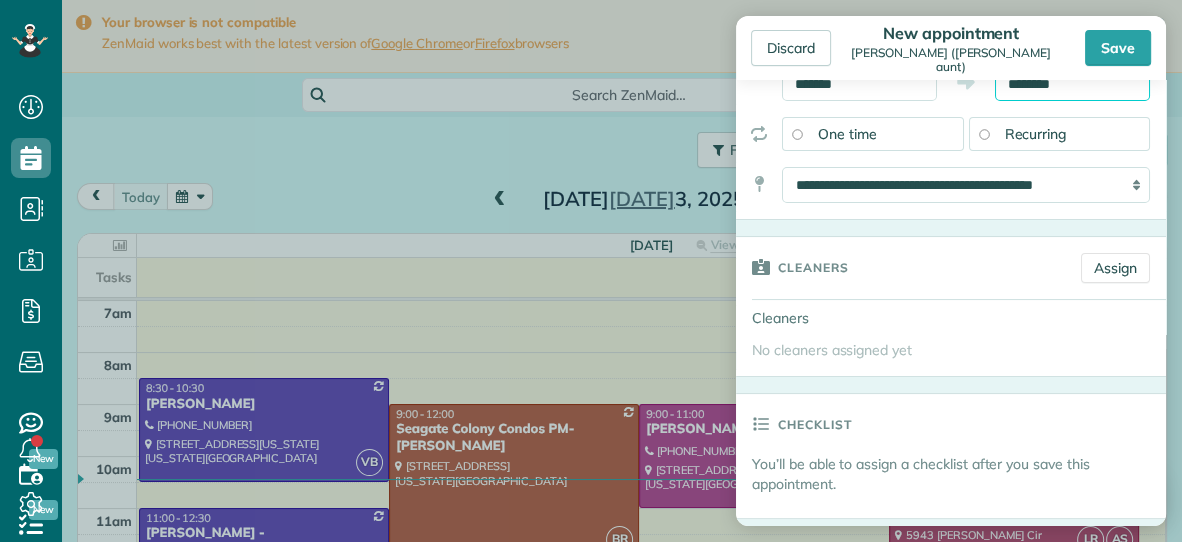 scroll, scrollTop: 243, scrollLeft: 0, axis: vertical 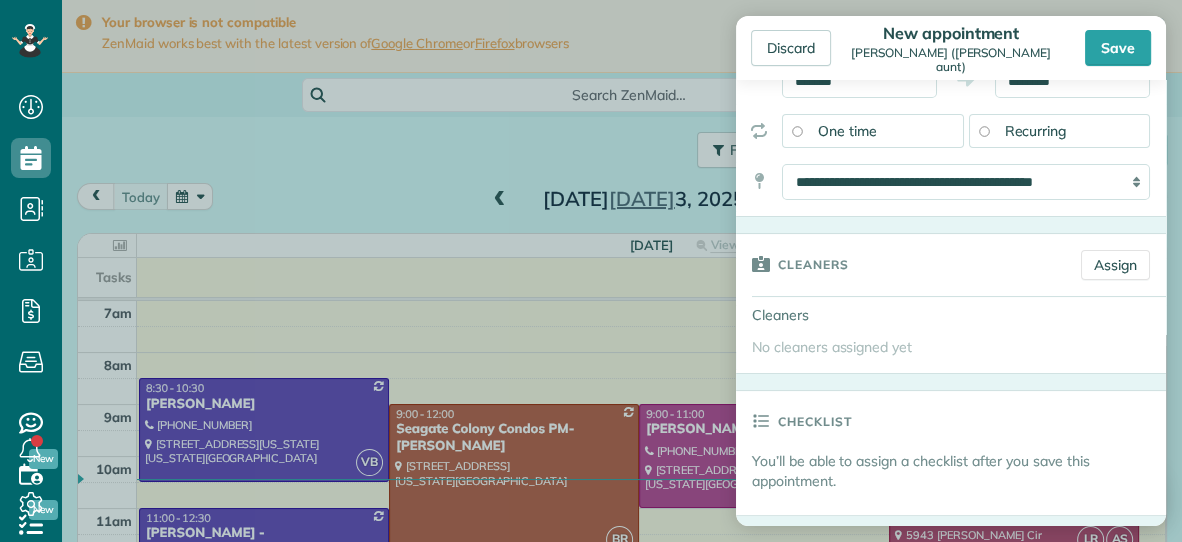 click on "Recurring" at bounding box center [1036, 131] 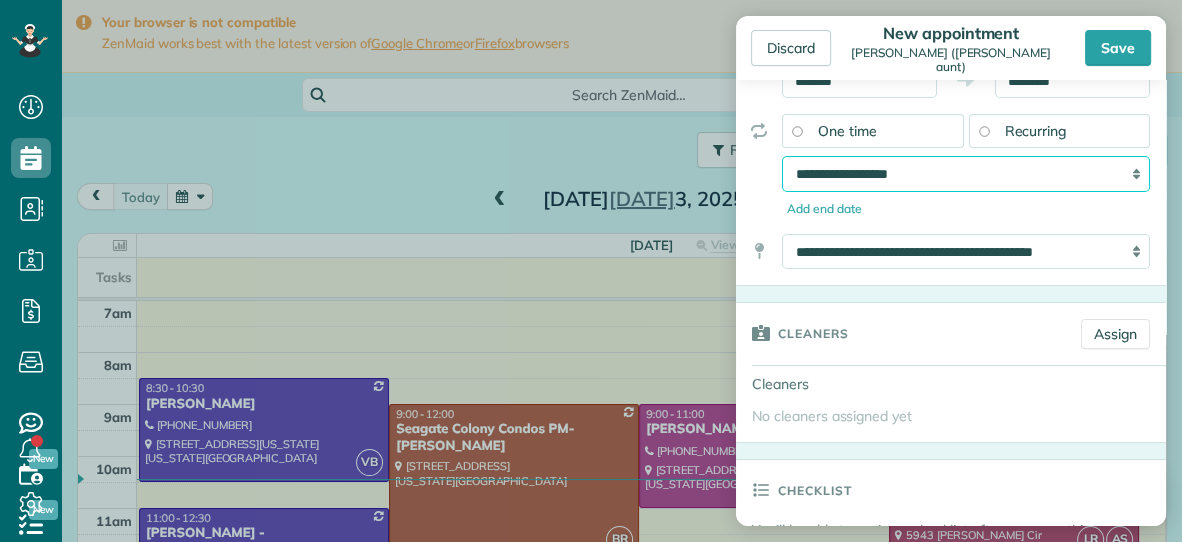 click on "**********" at bounding box center (966, 174) 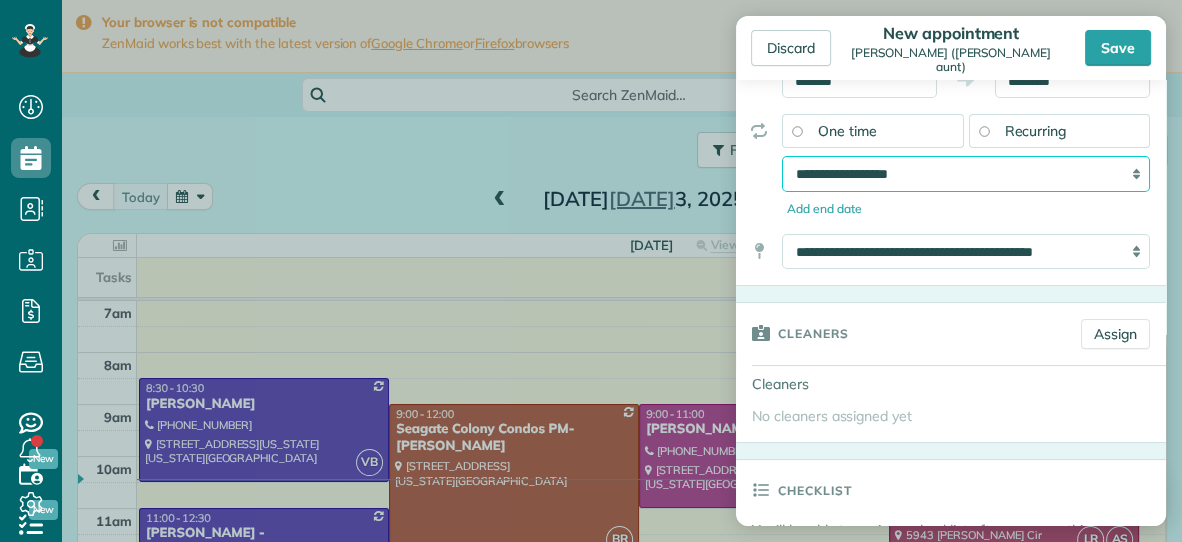 select on "**********" 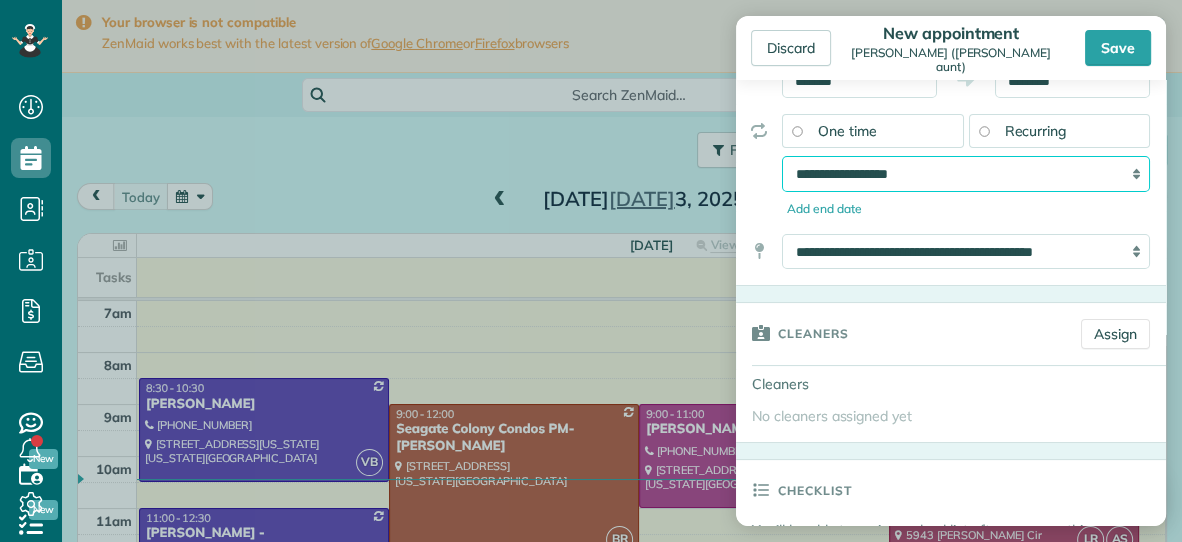 click on "**********" at bounding box center [966, 174] 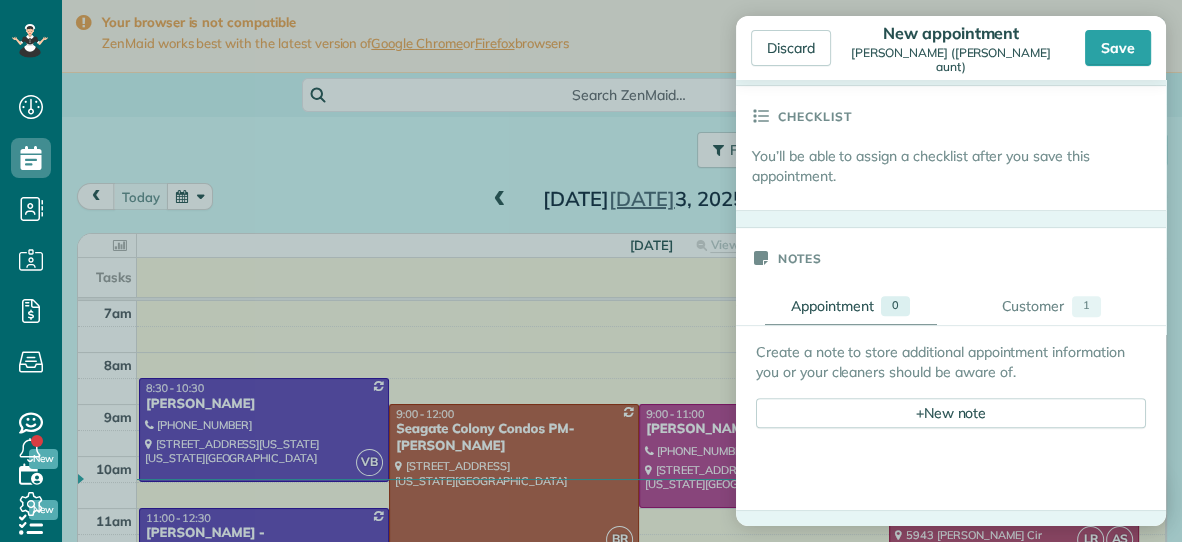 scroll, scrollTop: 746, scrollLeft: 0, axis: vertical 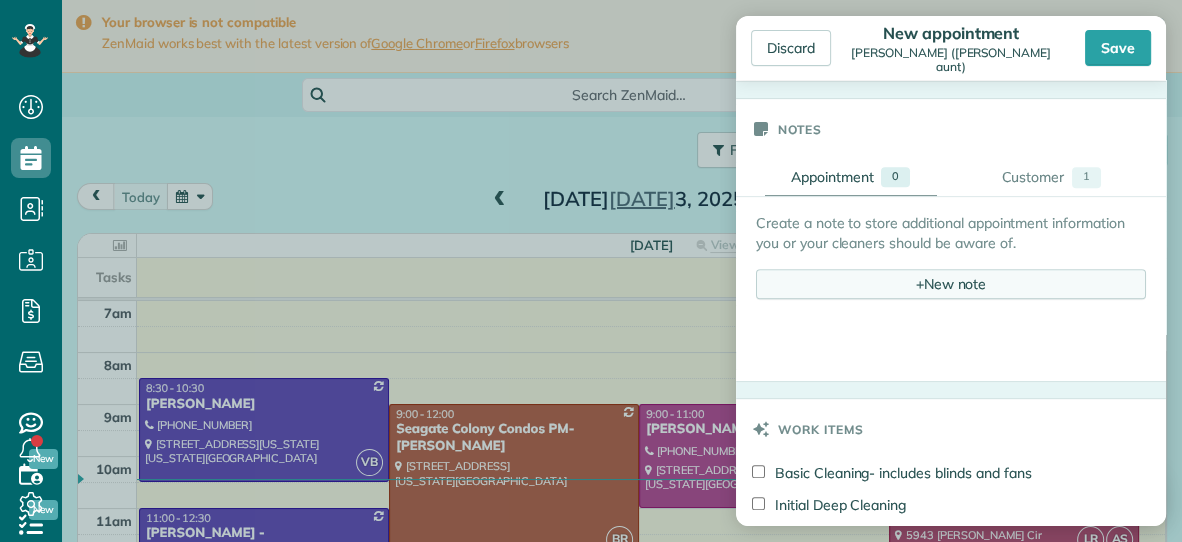 click on "+" at bounding box center [920, 283] 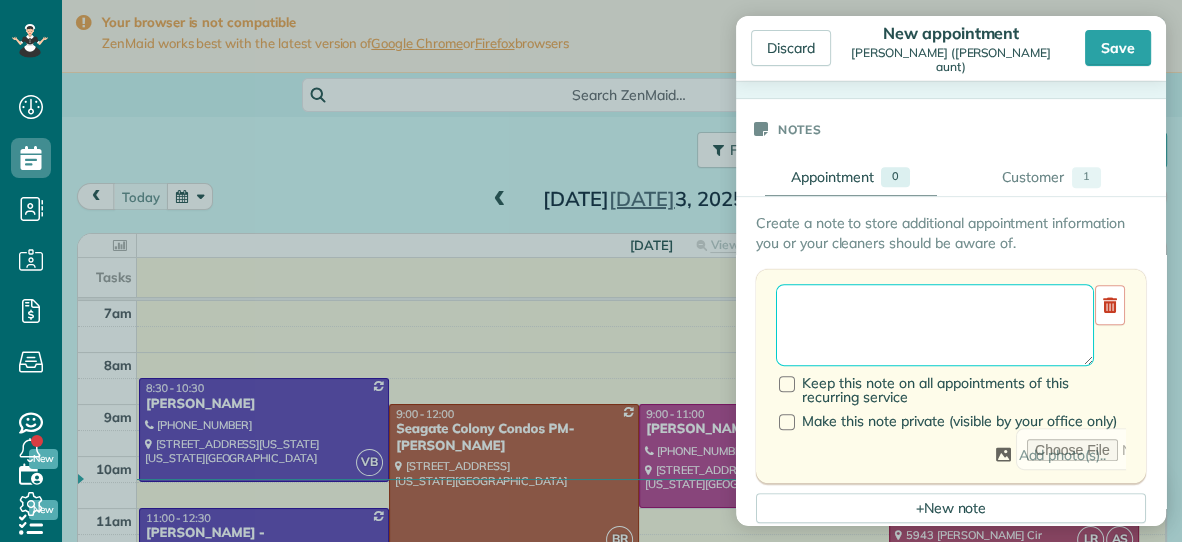 click at bounding box center (935, 325) 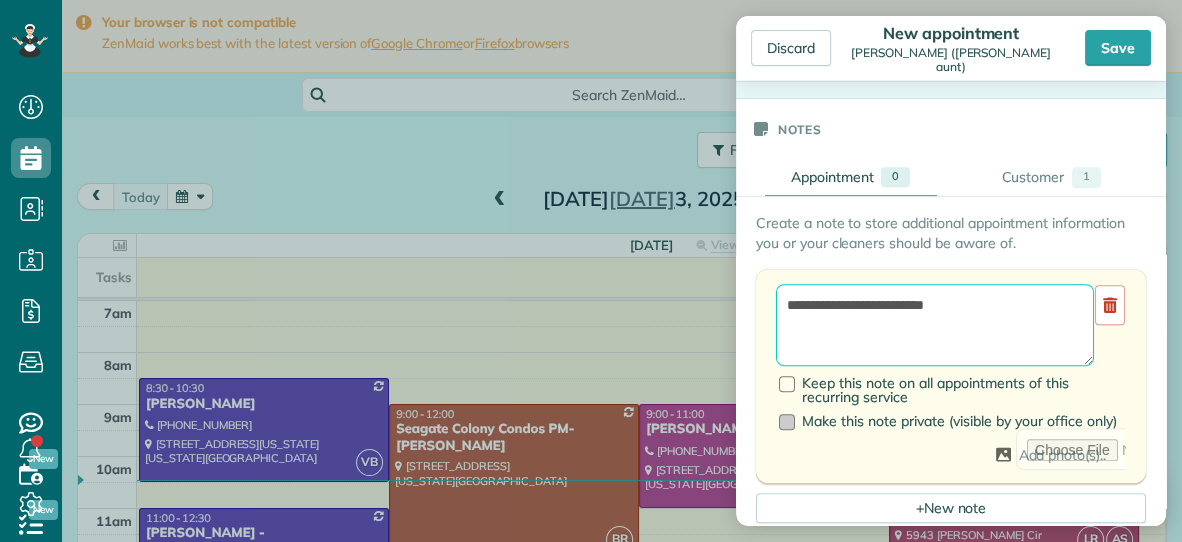 type on "**********" 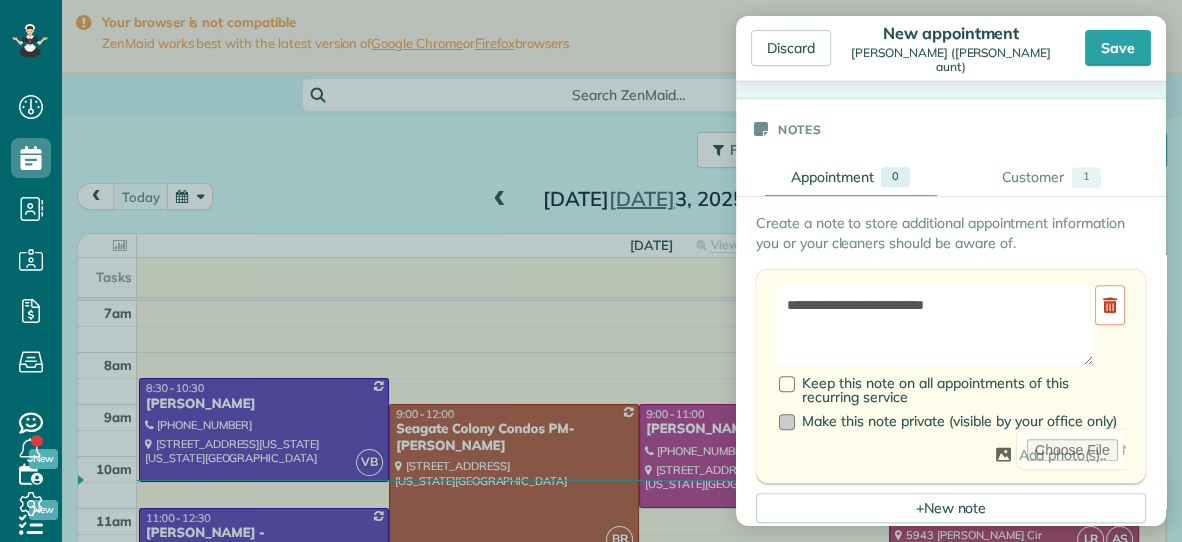 click at bounding box center [787, 422] 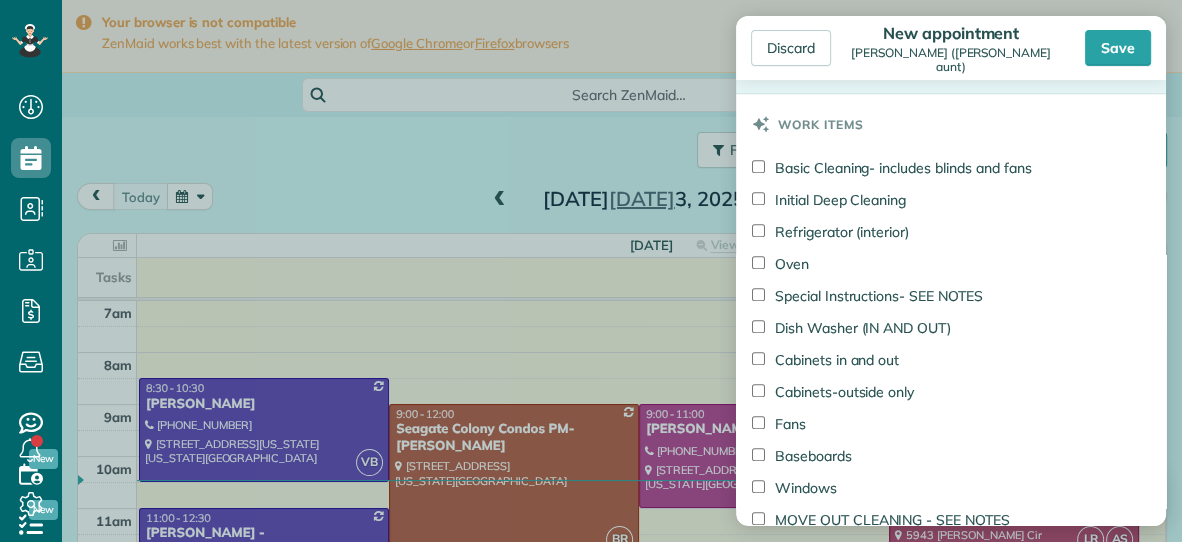 scroll, scrollTop: 1562, scrollLeft: 0, axis: vertical 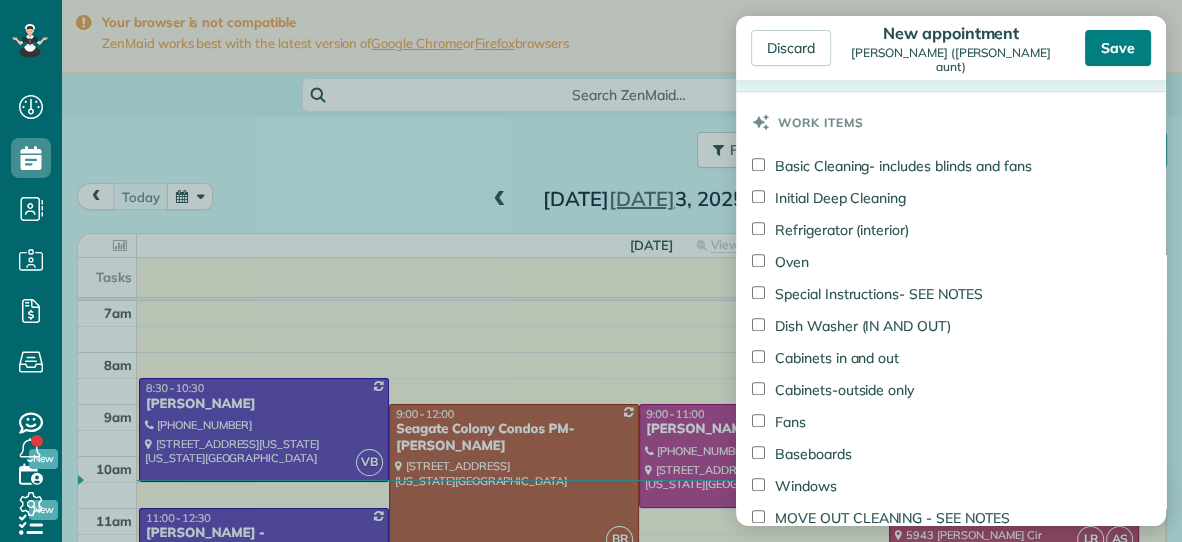 click on "Save" at bounding box center (1118, 48) 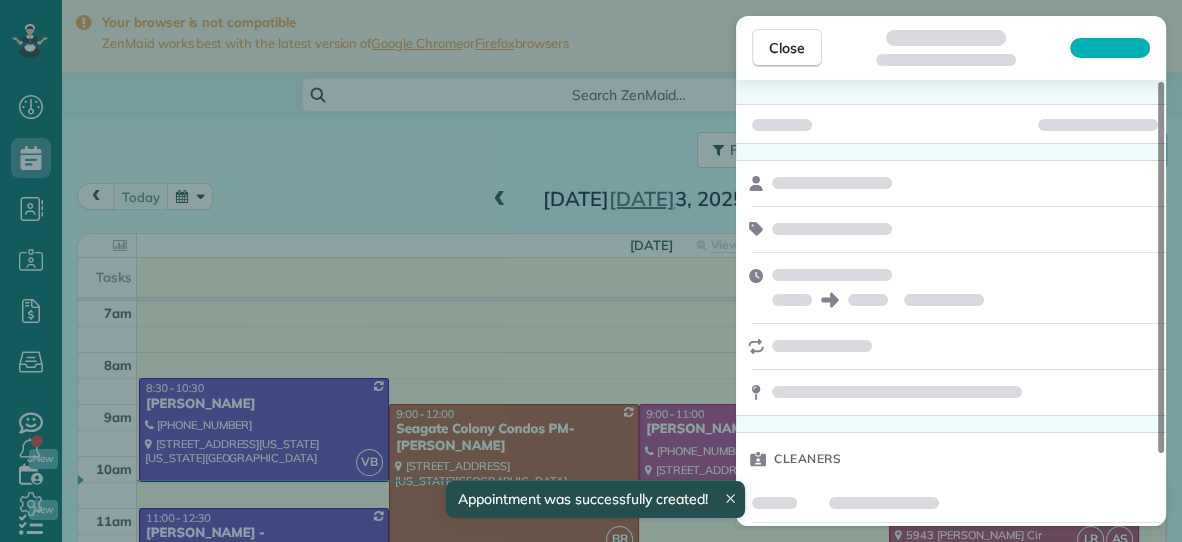 click on "Close" at bounding box center (787, 48) 